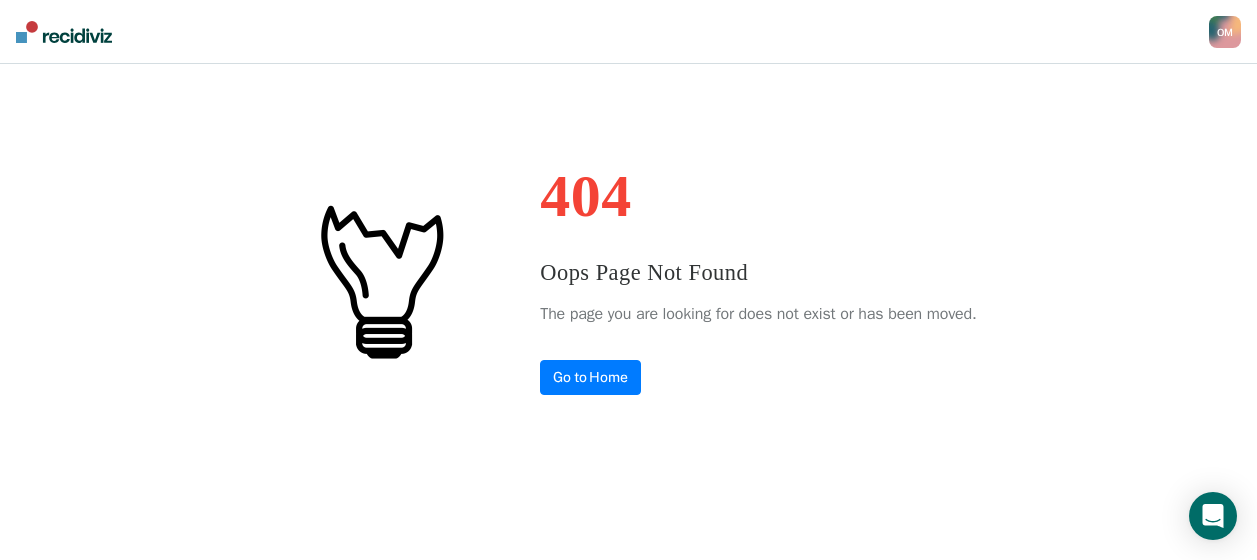 scroll, scrollTop: 0, scrollLeft: 0, axis: both 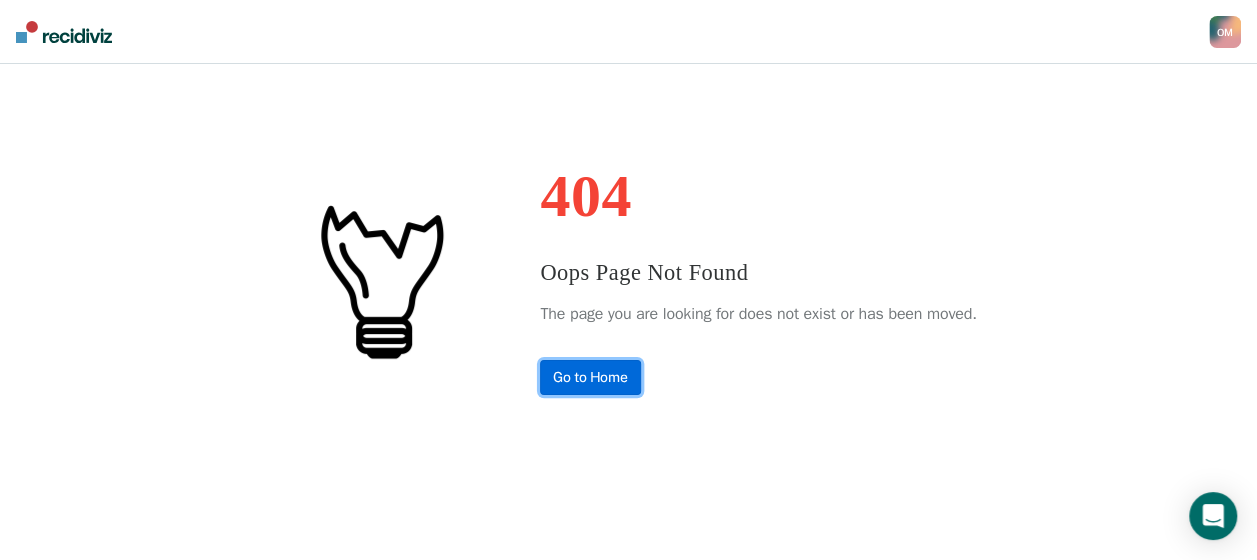click on "Go to Home" at bounding box center (590, 377) 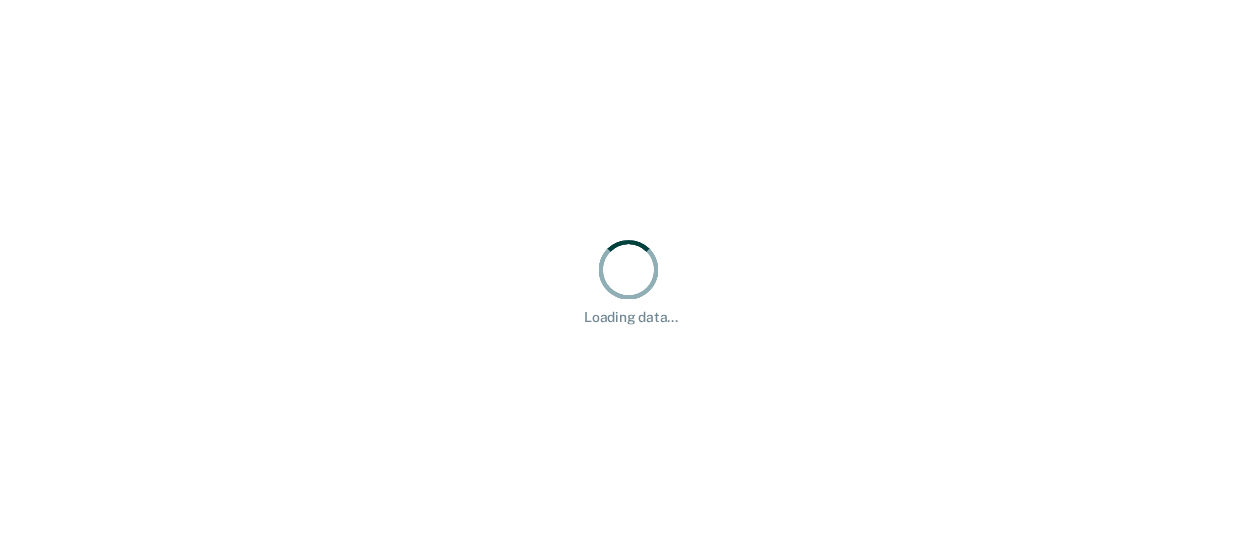 scroll, scrollTop: 0, scrollLeft: 0, axis: both 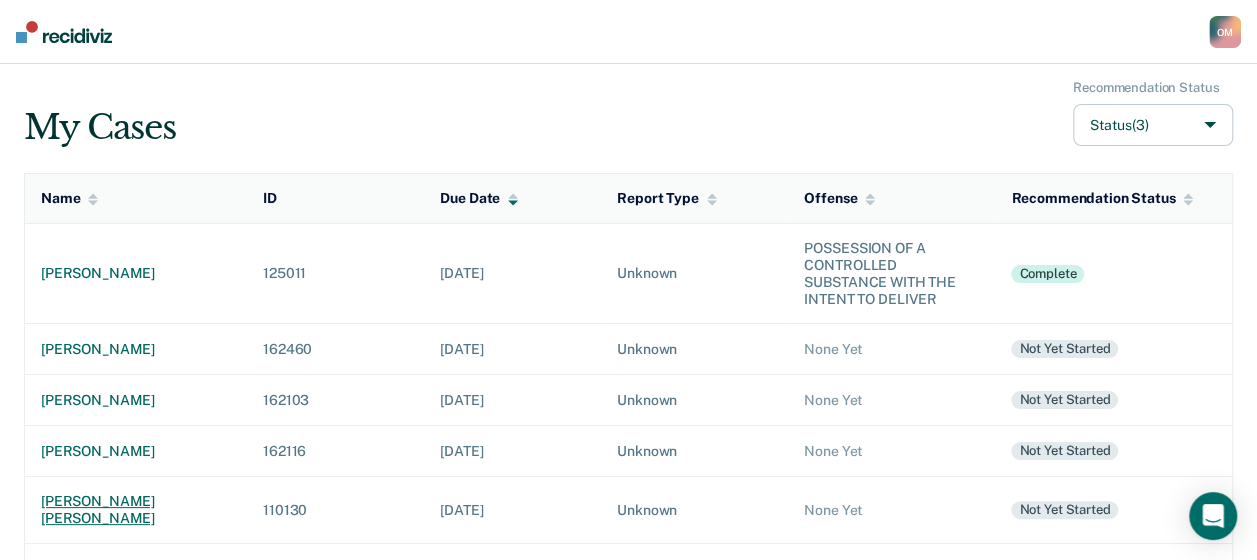 click on "joshua david brown" at bounding box center [136, 510] 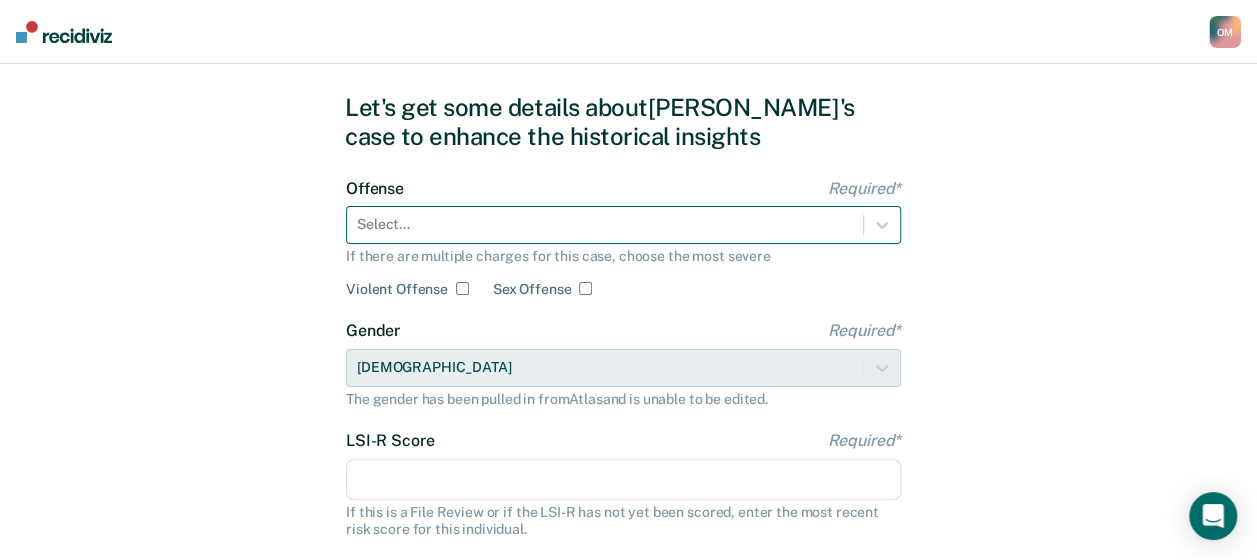 click on "Offense  Required* Select... If there are multiple charges for this case, choose the most severe Violent Offense Sex Offense" at bounding box center [623, 238] 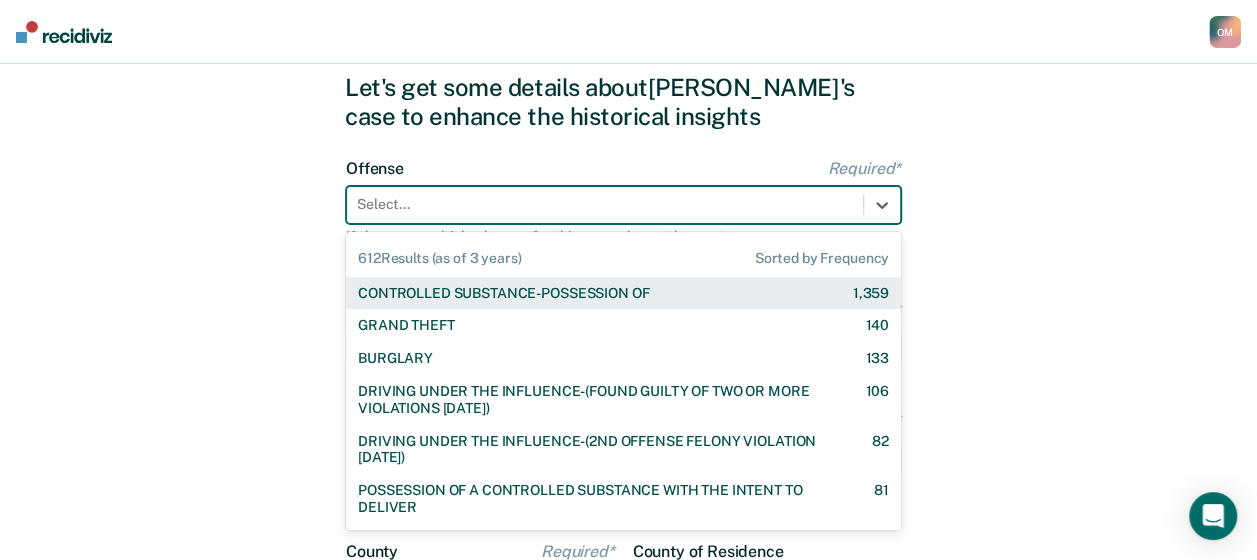 scroll, scrollTop: 83, scrollLeft: 0, axis: vertical 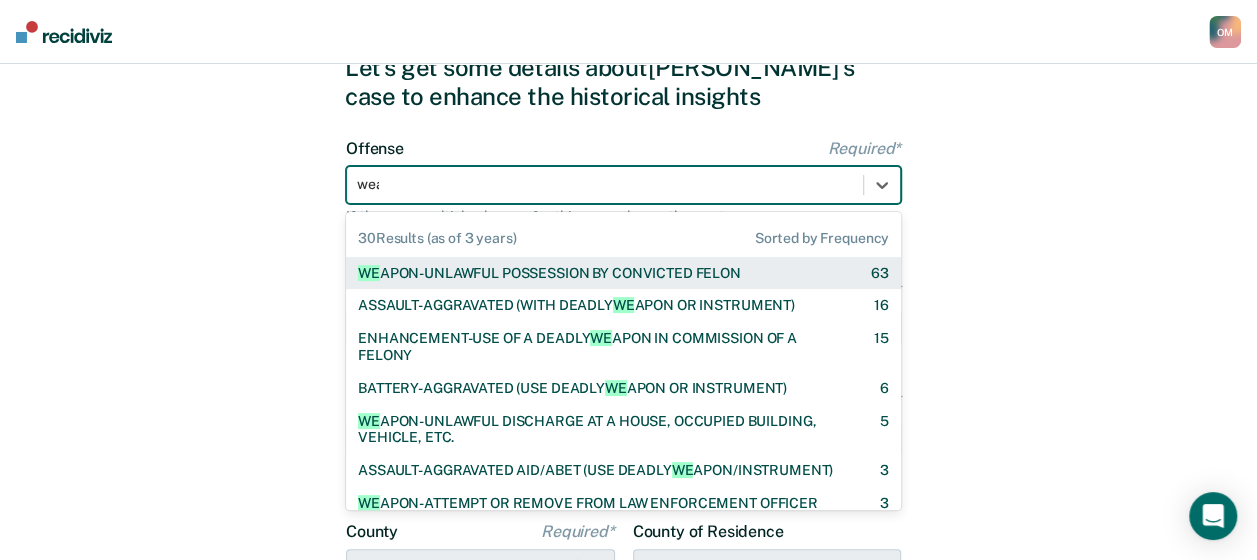 type on "weap" 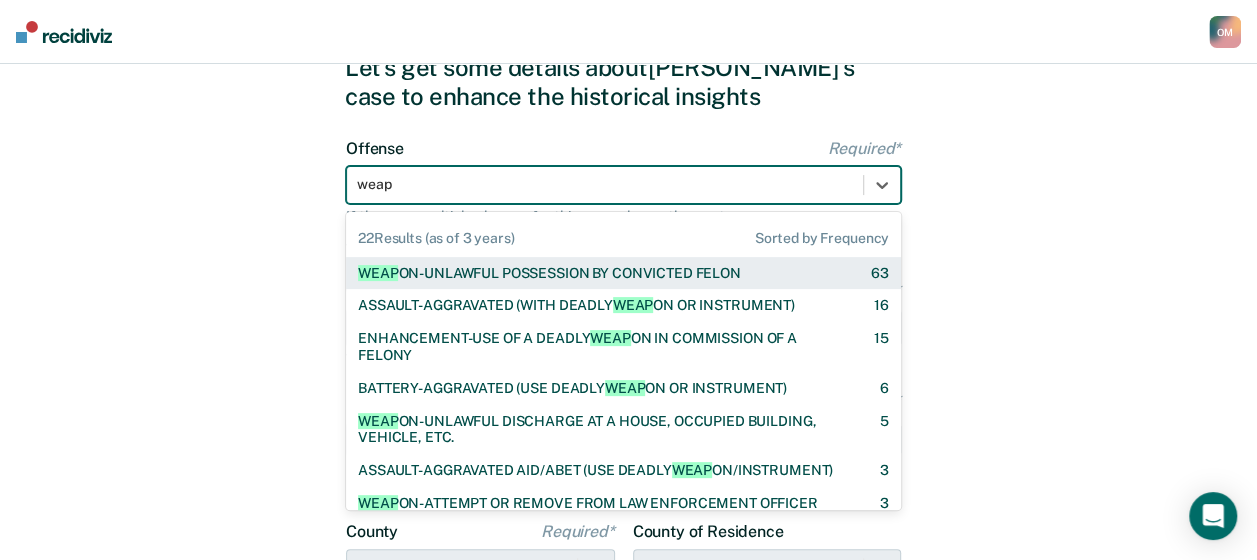 click on "WEAP ON-UNLAWFUL POSSESSION BY CONVICTED FELON" at bounding box center [549, 273] 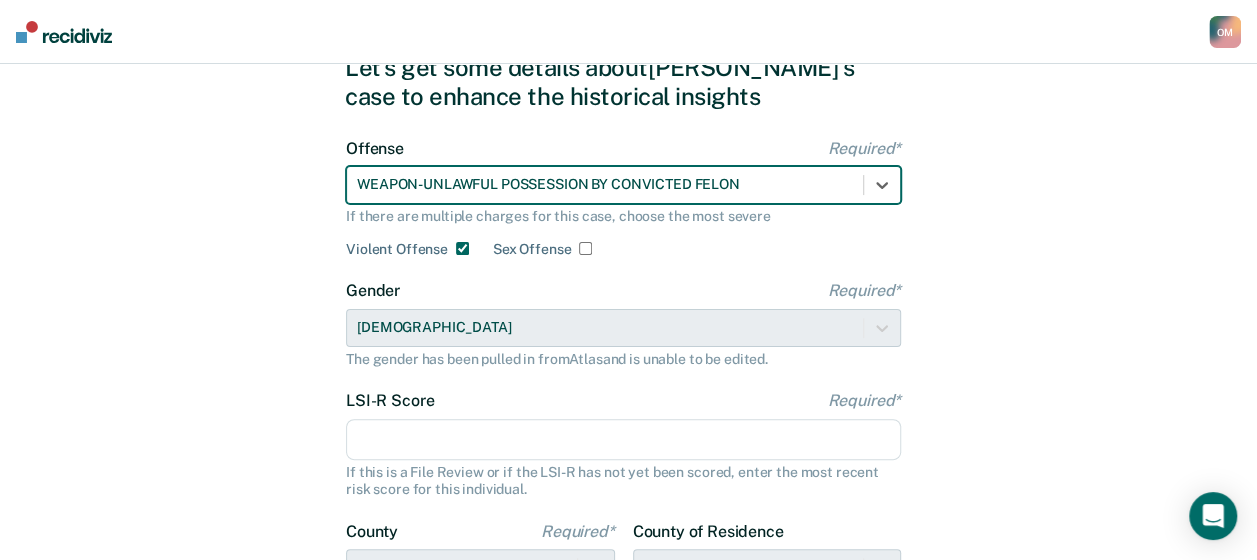 click on "LSI-R Score  Required*" at bounding box center (623, 440) 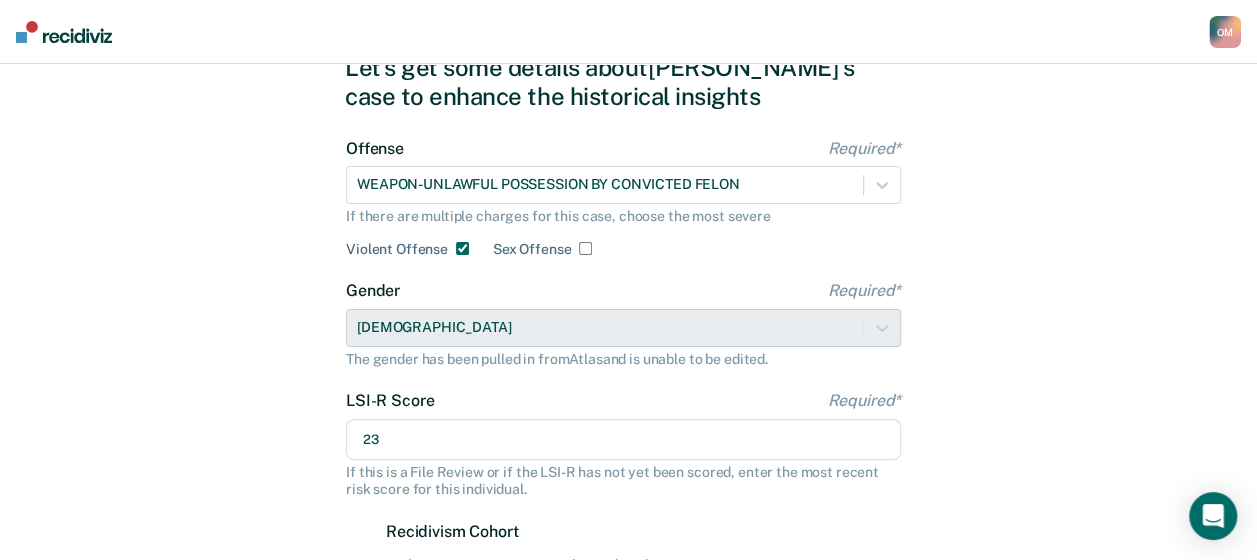 type on "23" 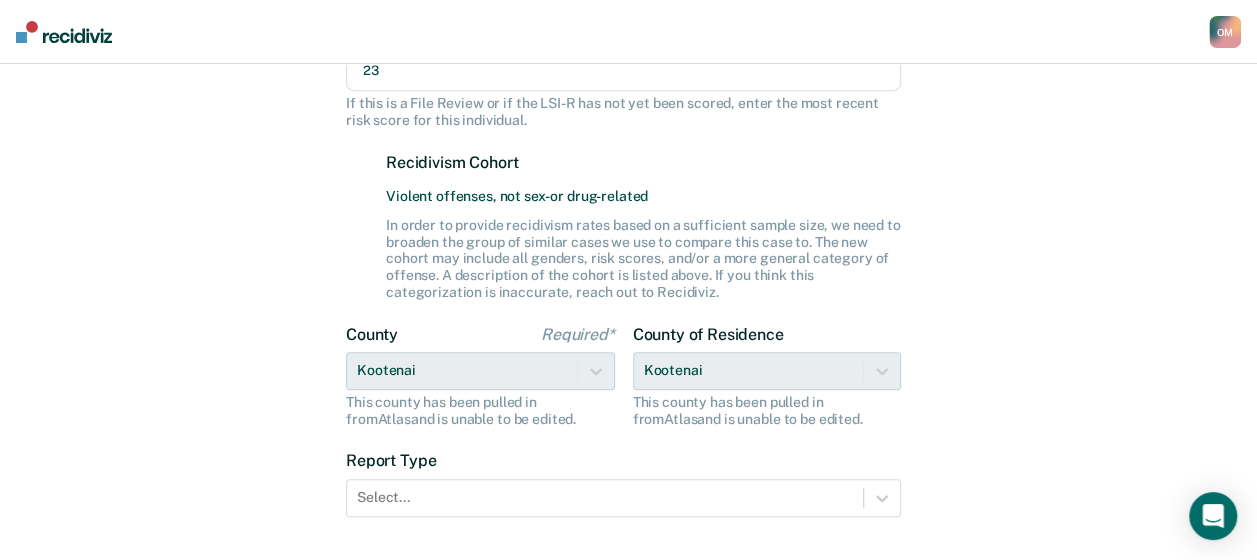 scroll, scrollTop: 455, scrollLeft: 0, axis: vertical 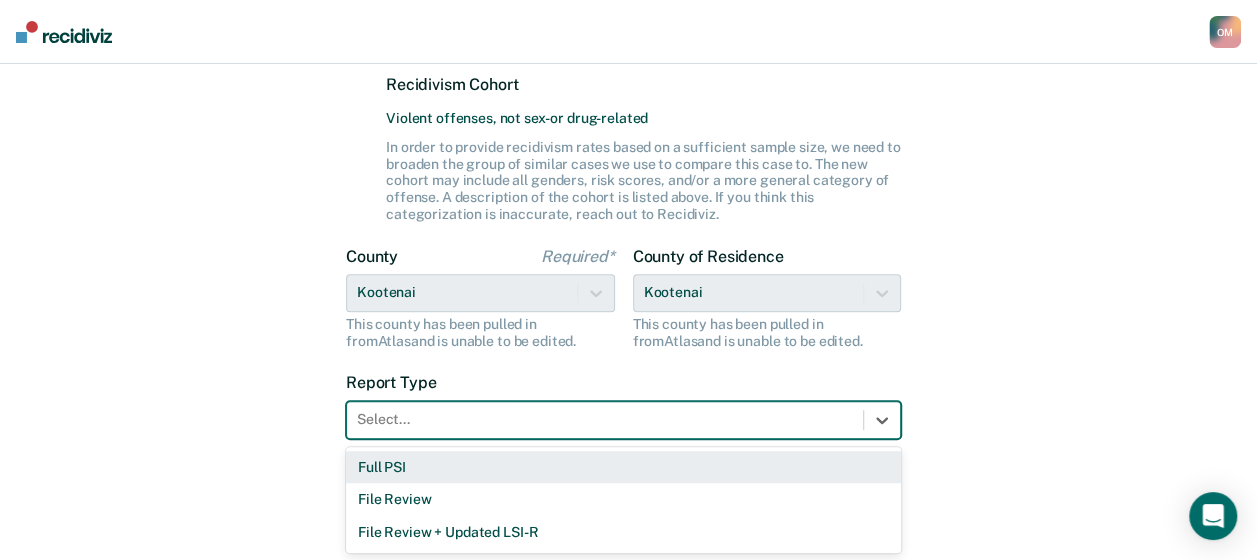 click on "3 results available. Use Up and Down to choose options, press Enter to select the currently focused option, press Escape to exit the menu, press Tab to select the option and exit the menu. Select... Full PSI File Review File Review + Updated LSI-R" at bounding box center [623, 420] 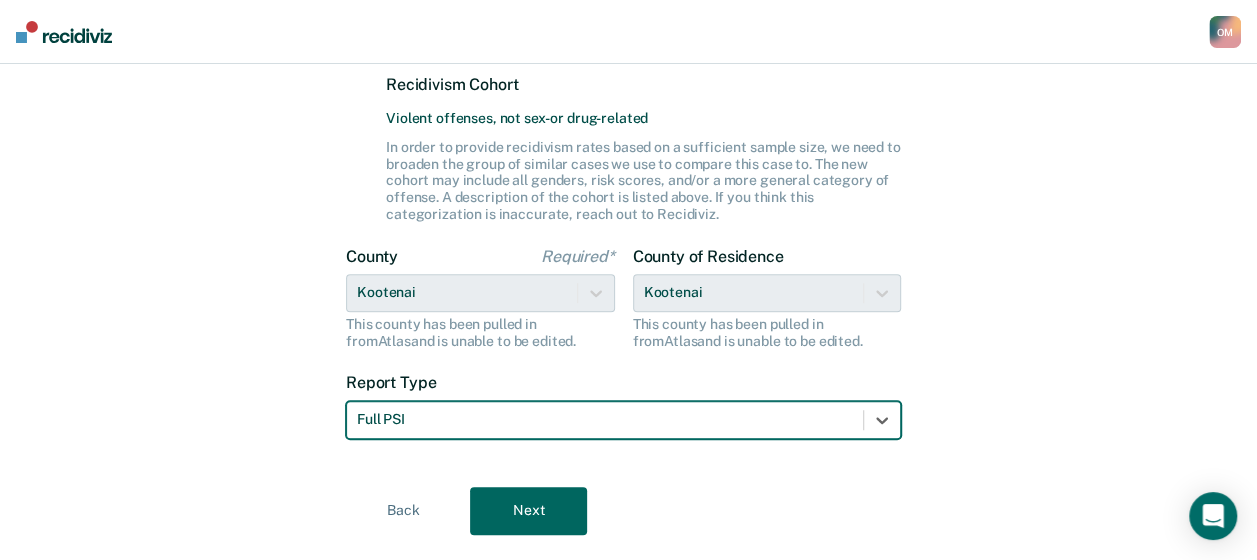 click on "Next" at bounding box center [528, 511] 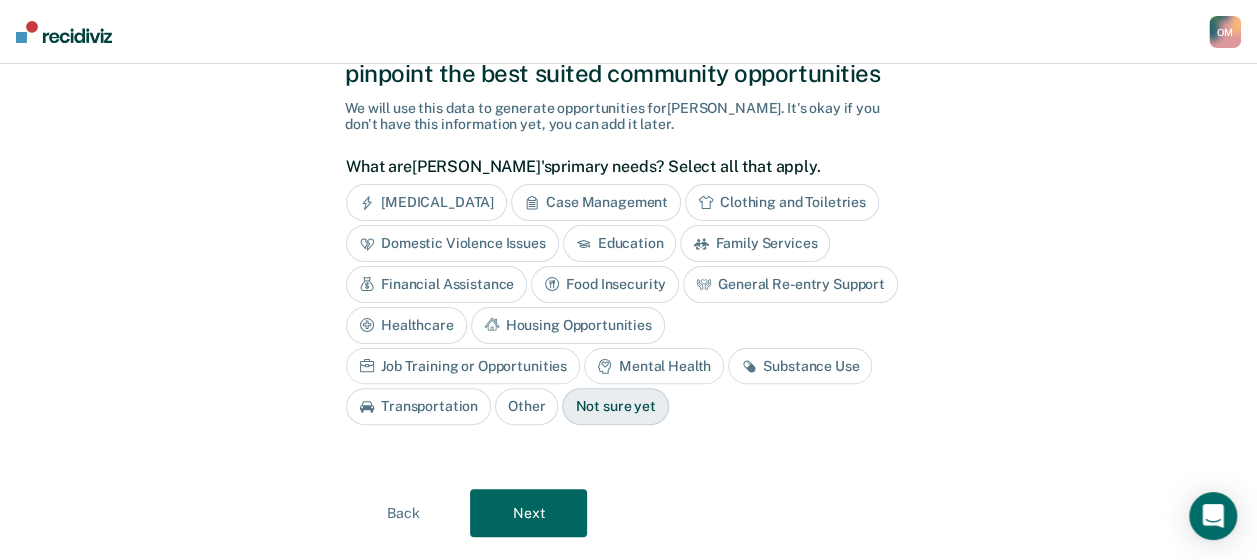 click on "Anger Management Case Management Clothing and Toiletries Domestic Violence Issues Education Family Services Financial Assistance Food Insecurity General Re-entry Support Healthcare Housing Opportunities Job Training or Opportunities Mental Health Substance Use Transportation Other Not sure yet" at bounding box center [623, 304] 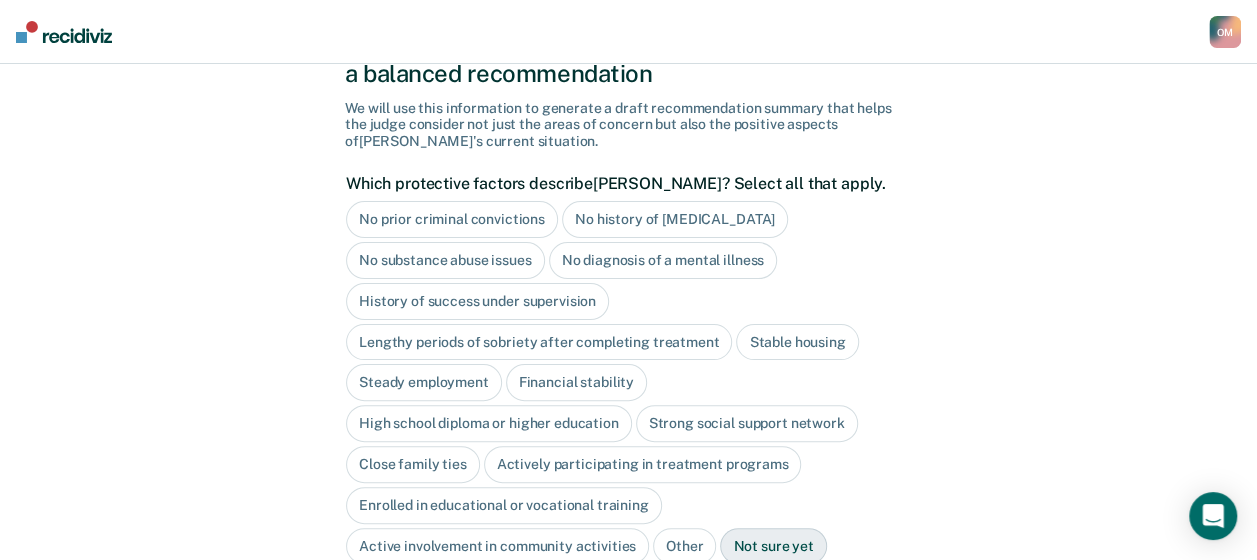 scroll, scrollTop: 242, scrollLeft: 0, axis: vertical 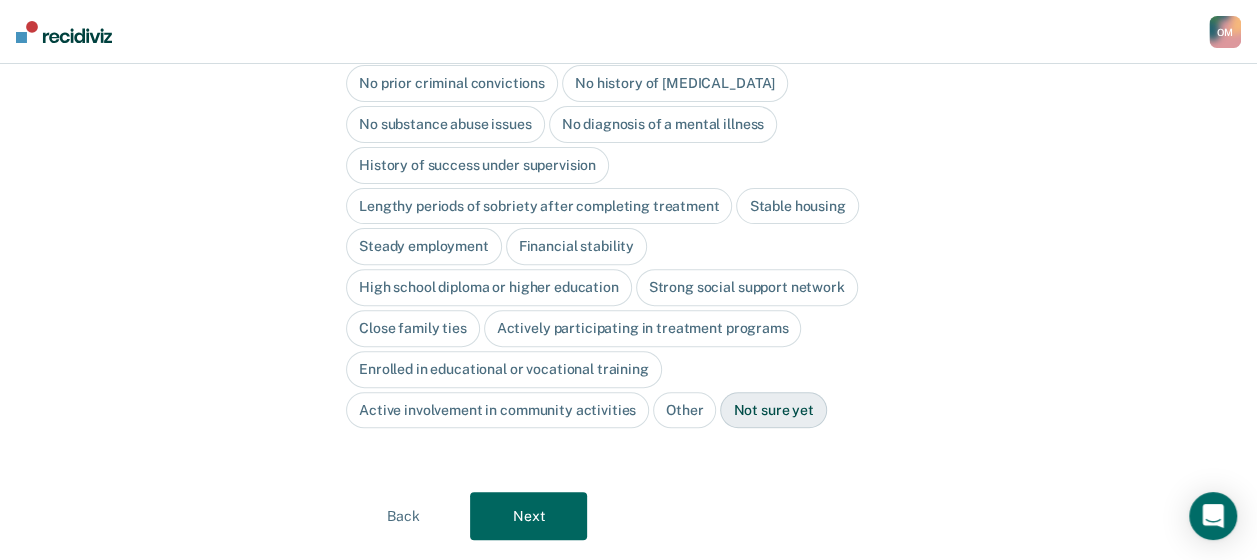click on "Next" at bounding box center (528, 516) 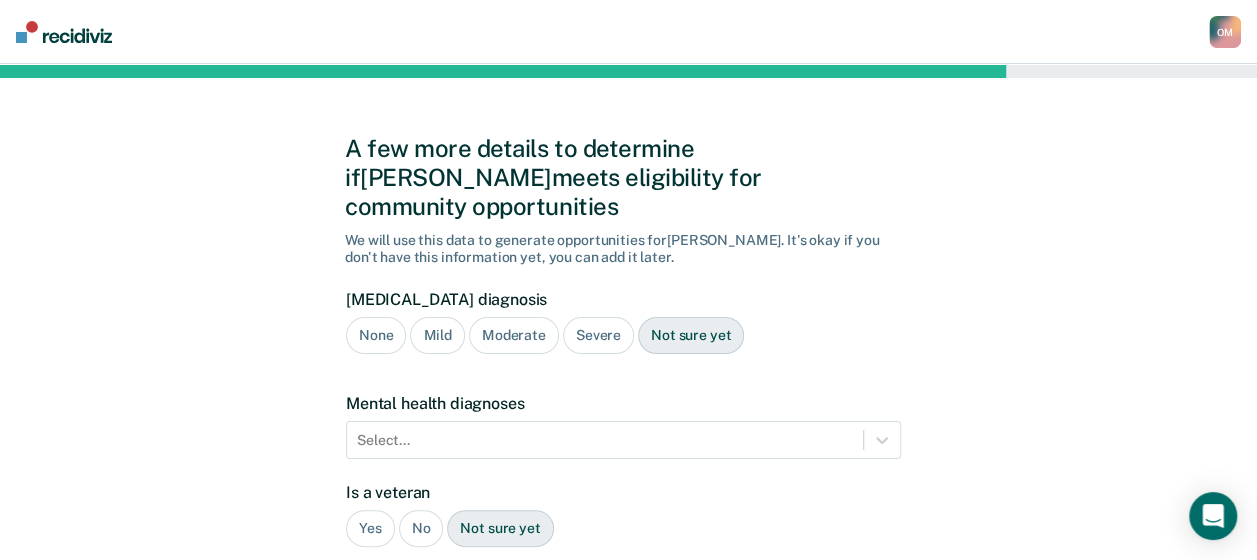 scroll, scrollTop: 0, scrollLeft: 0, axis: both 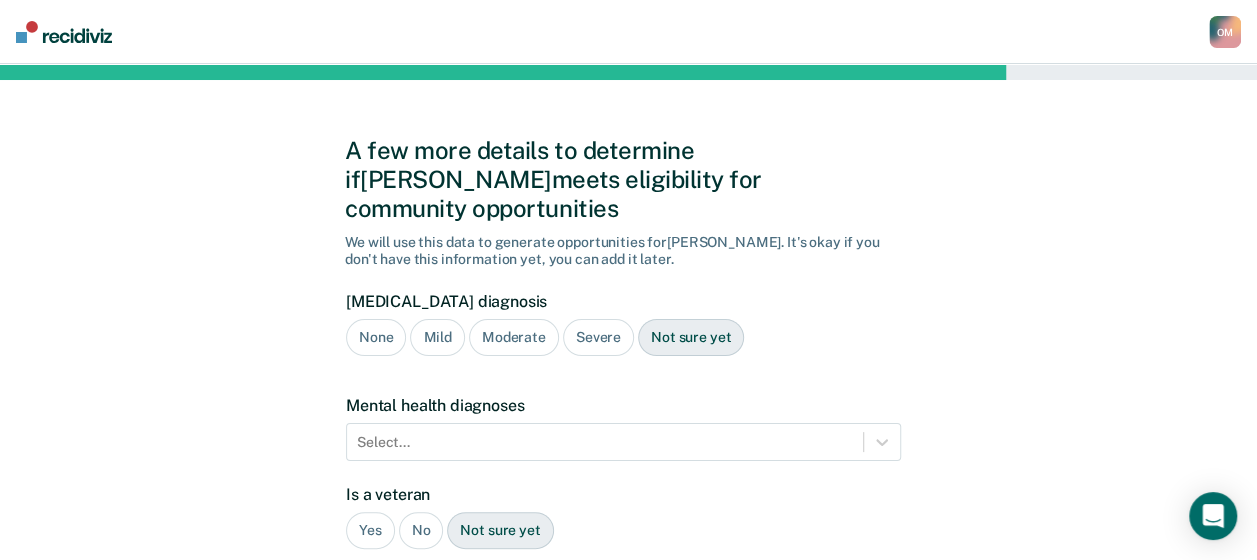 click on "Yes No Not sure yet" at bounding box center [623, 530] 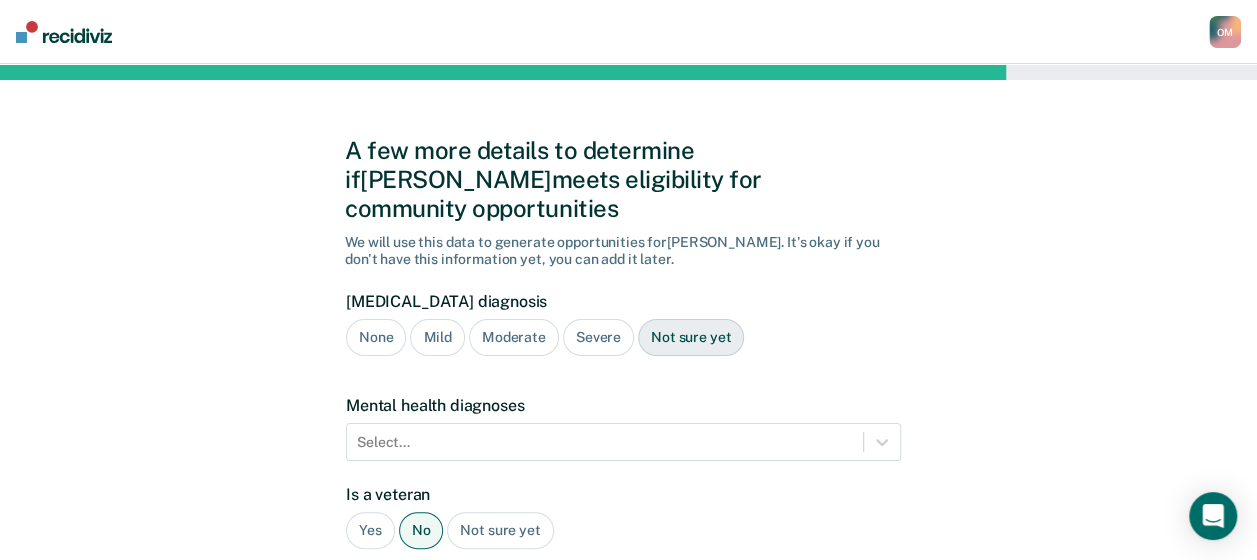 click on "Yes No Not sure yet" at bounding box center (623, 530) 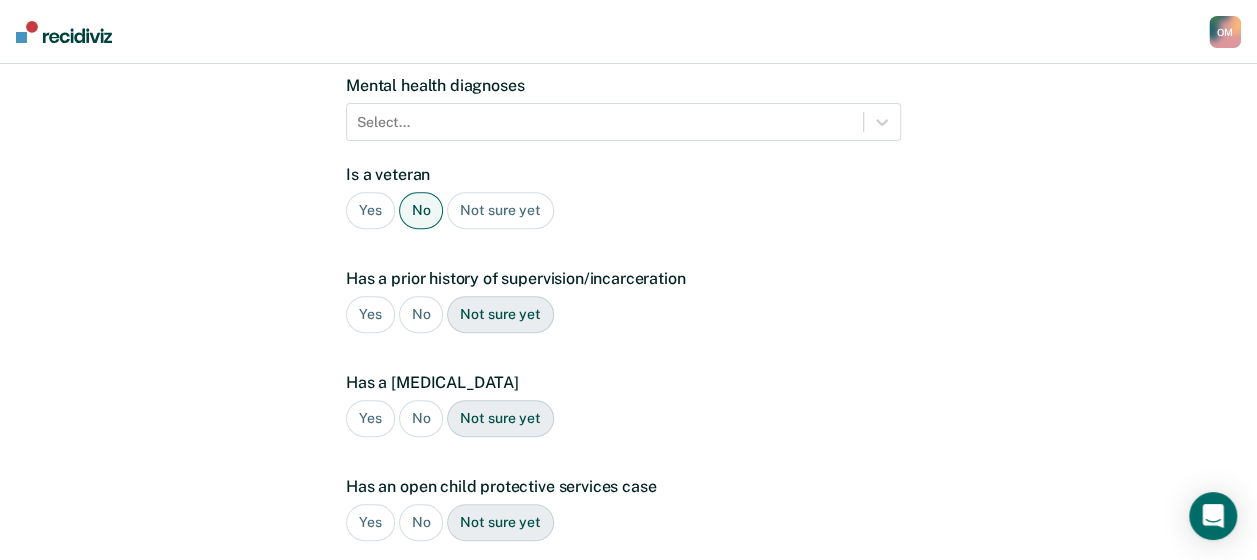 scroll, scrollTop: 414, scrollLeft: 0, axis: vertical 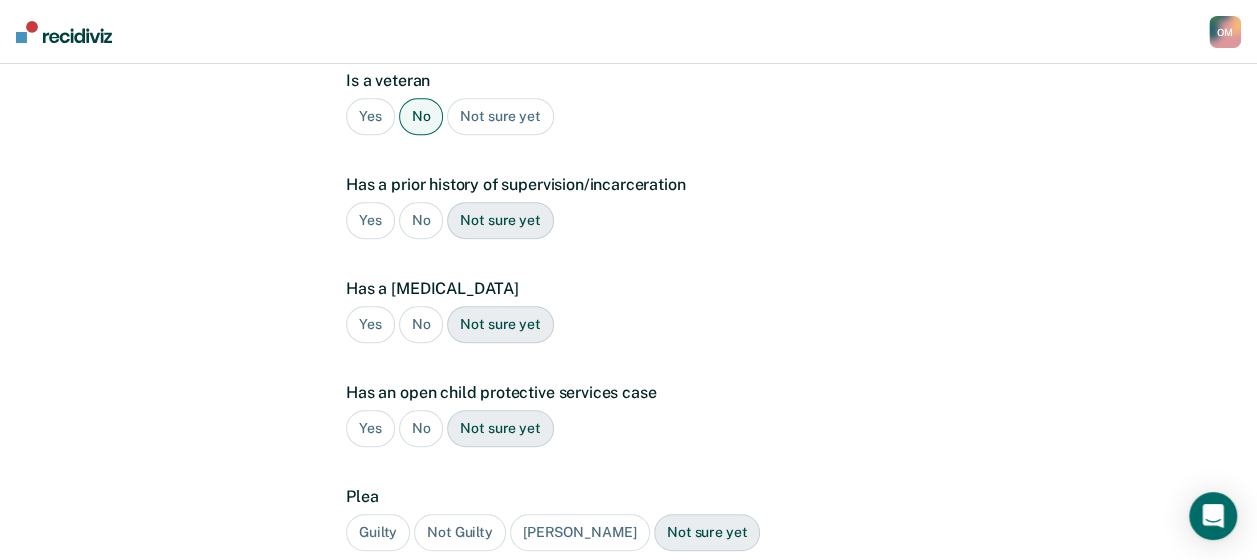 click on "Yes" at bounding box center (370, 220) 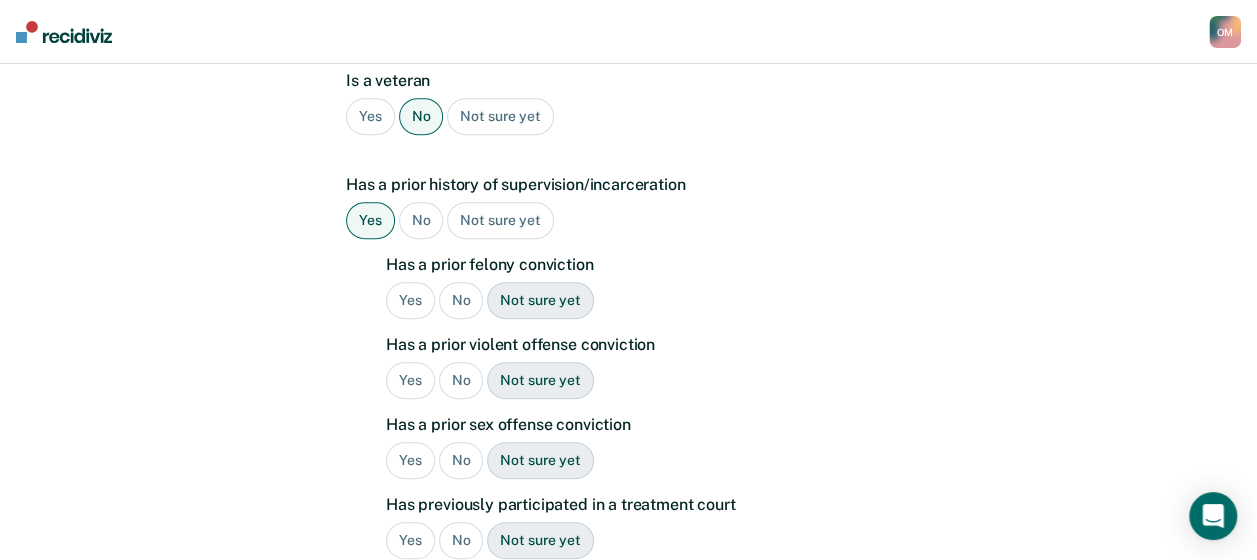 click on "Yes" at bounding box center (410, 300) 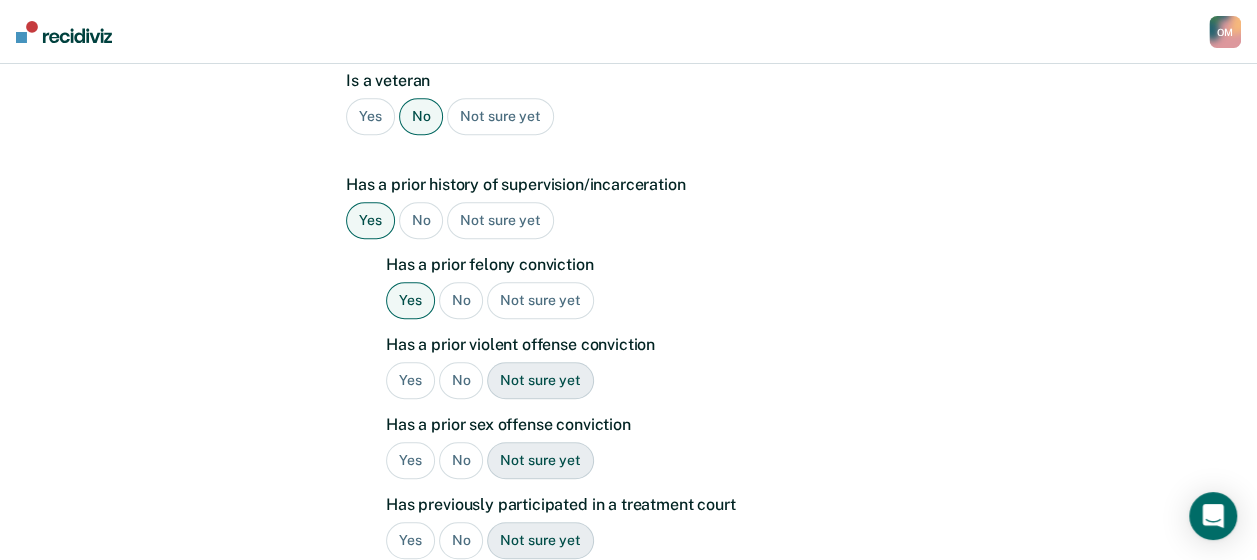 click on "No" at bounding box center [461, 380] 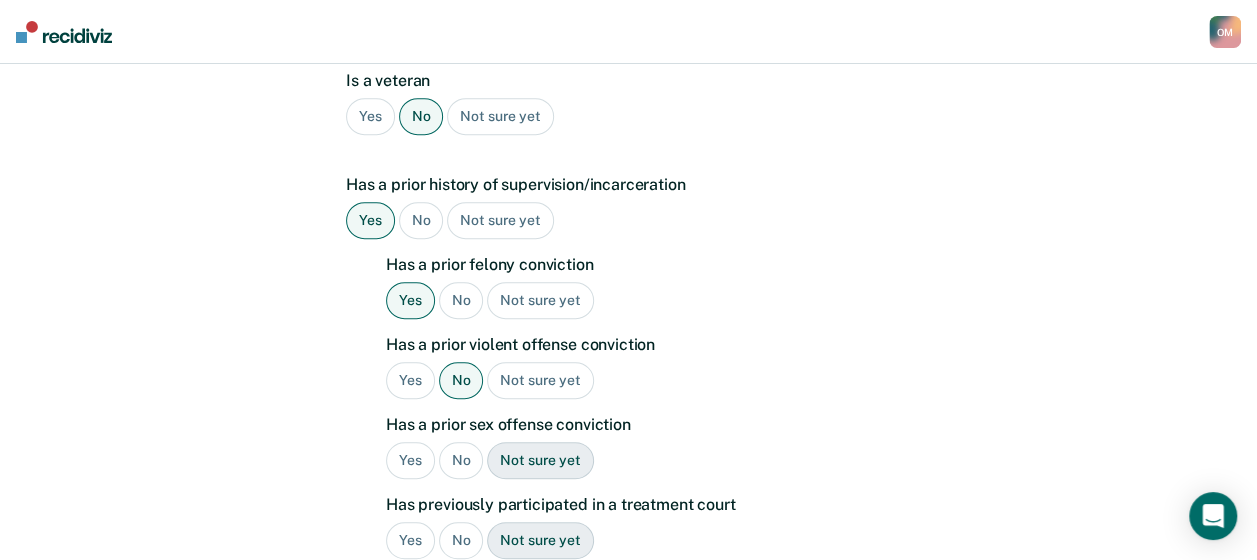click on "No" at bounding box center [461, 460] 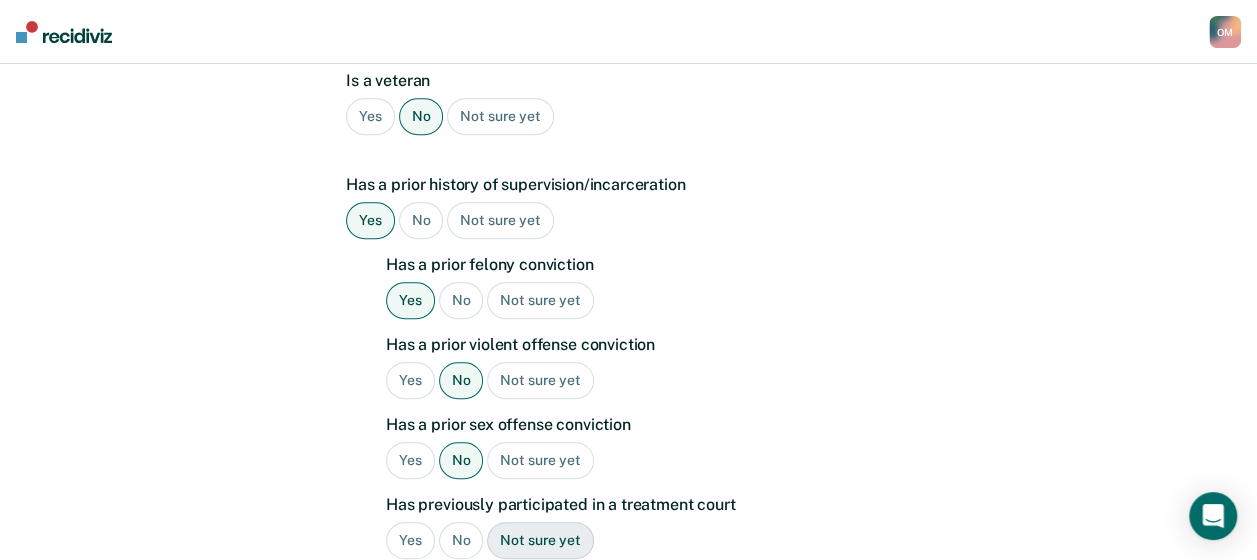click on "No" at bounding box center (461, 540) 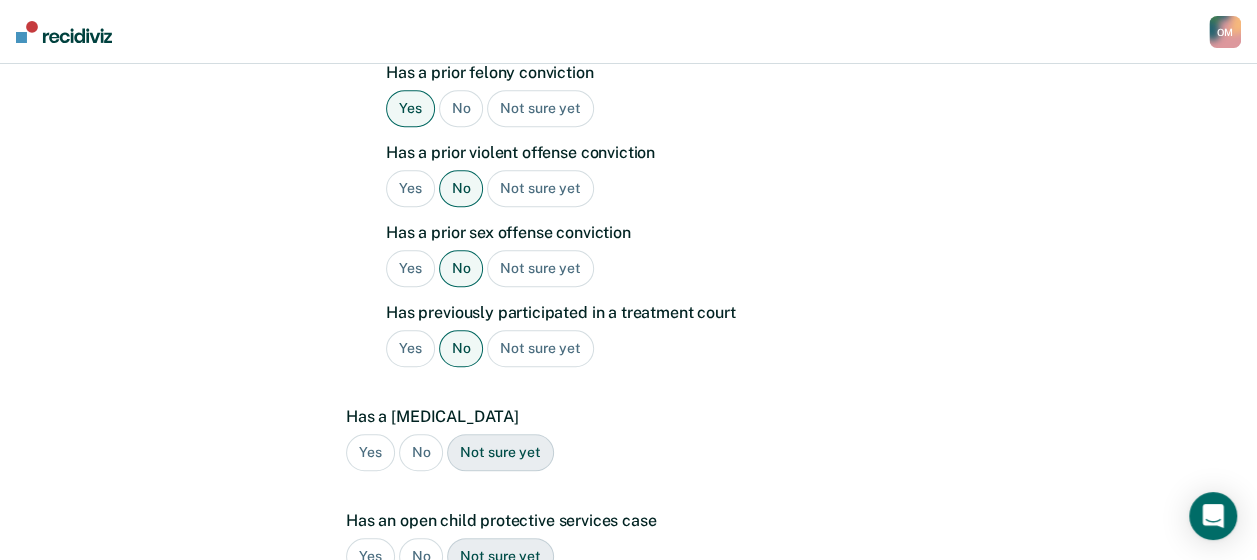 scroll, scrollTop: 617, scrollLeft: 0, axis: vertical 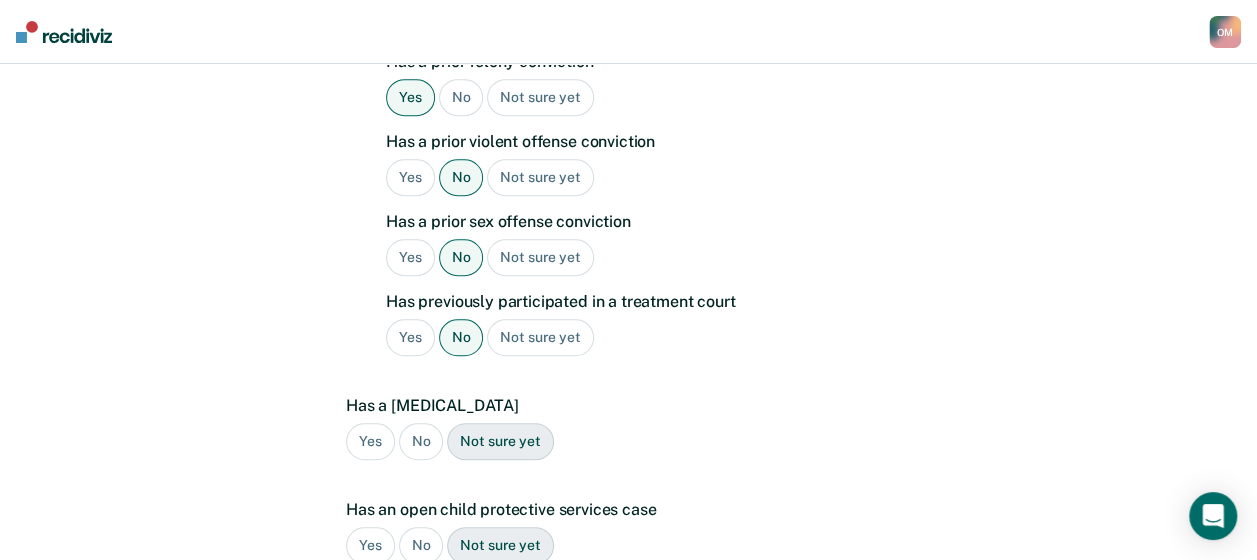 click on "No" at bounding box center [421, 441] 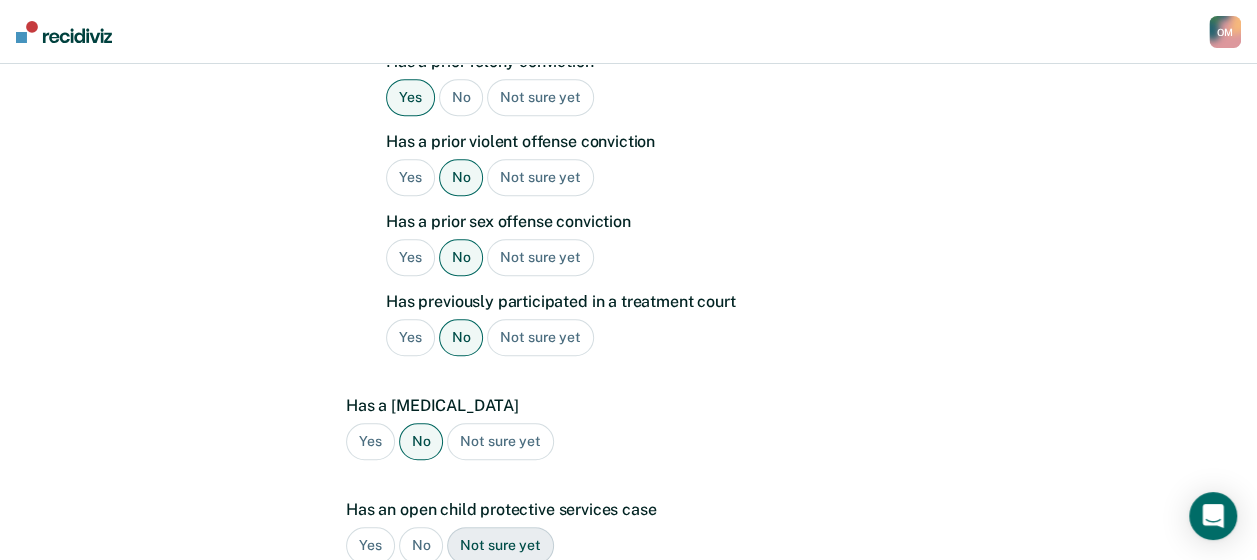 click on "No" at bounding box center [421, 545] 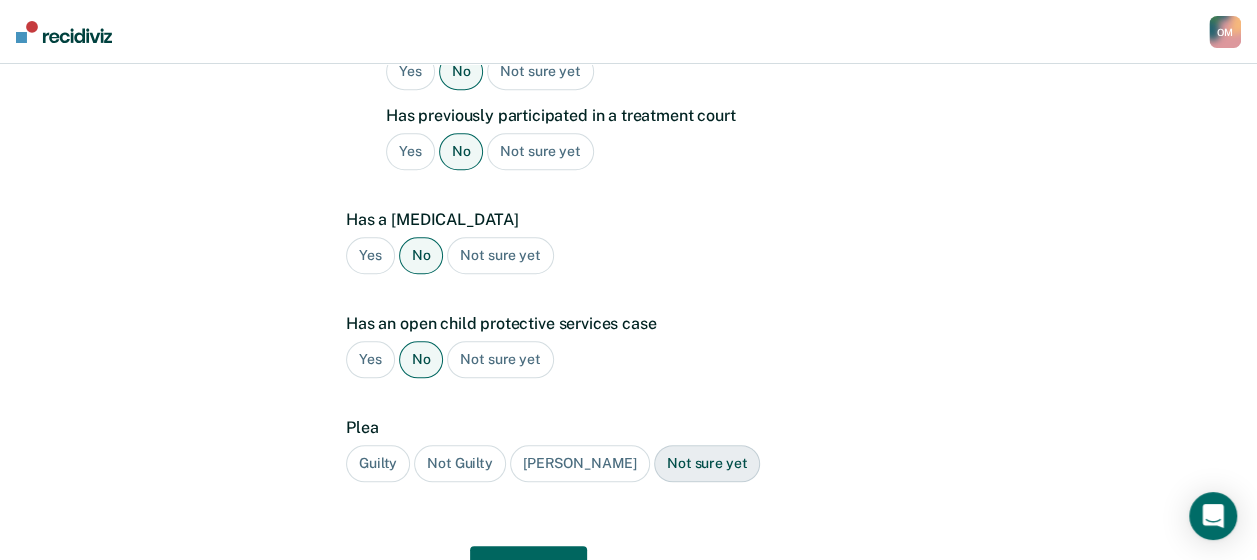 scroll, scrollTop: 873, scrollLeft: 0, axis: vertical 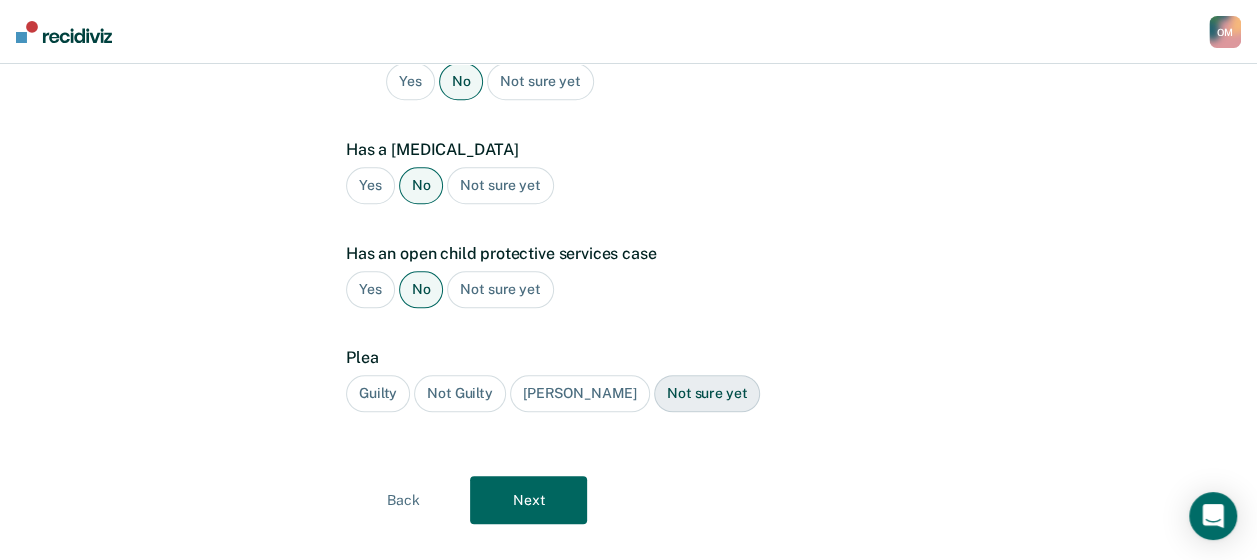 click on "Guilty" at bounding box center (378, 393) 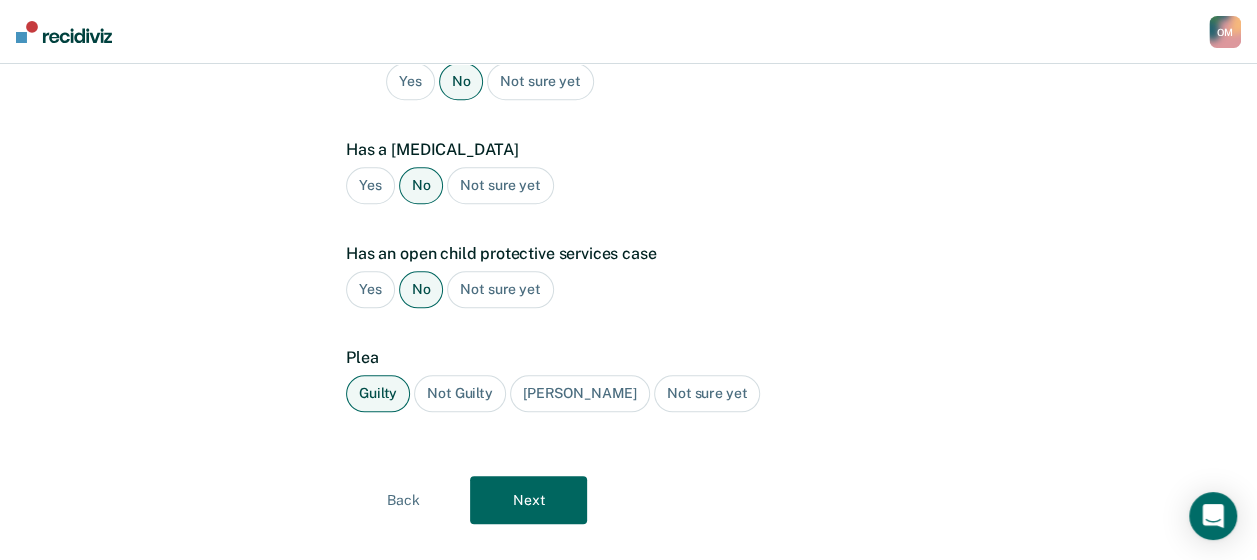 click on "Next" at bounding box center (528, 500) 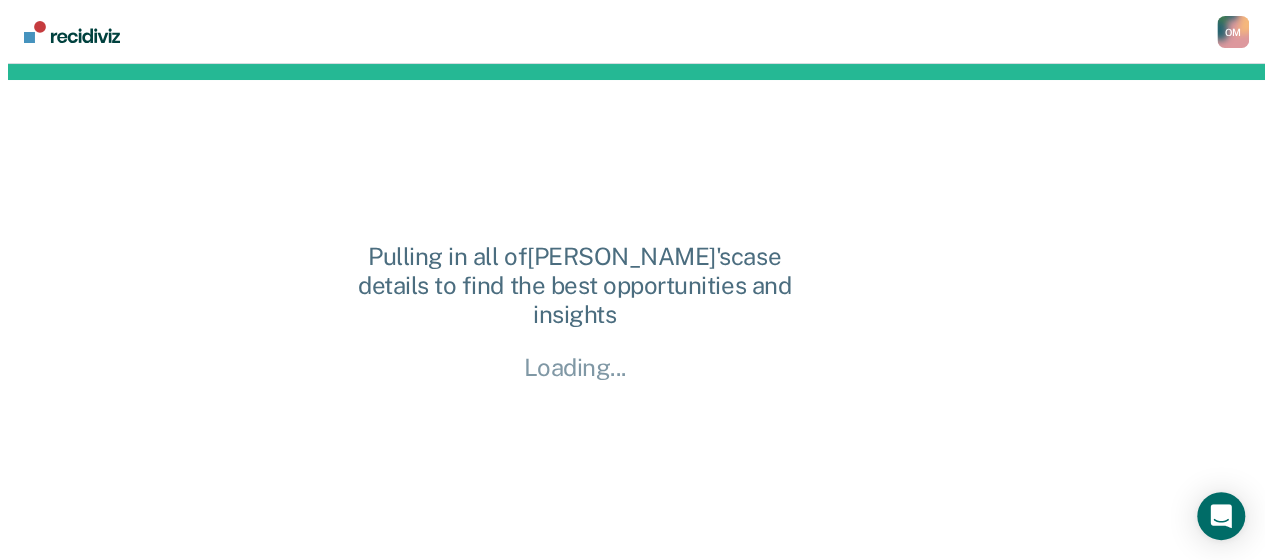 scroll, scrollTop: 0, scrollLeft: 0, axis: both 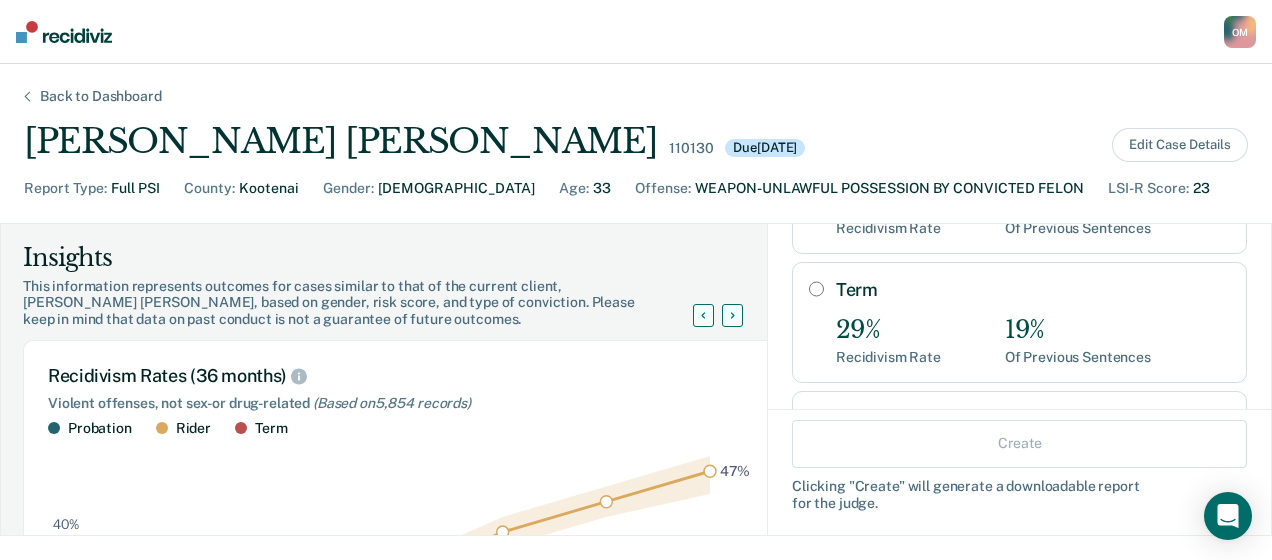 click on "Term" at bounding box center (816, 289) 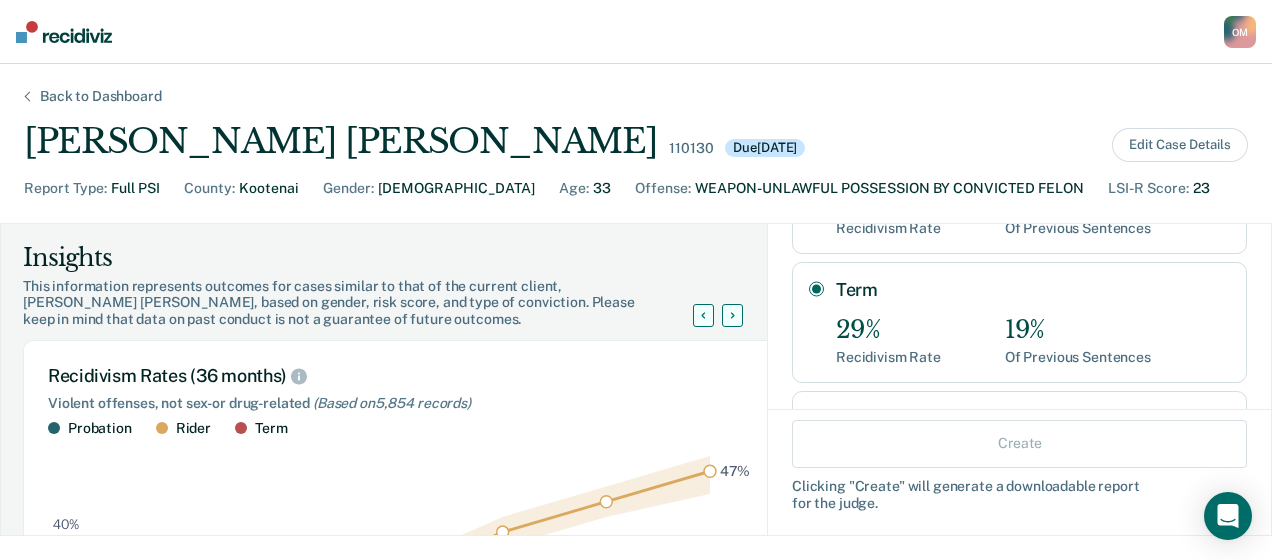 radio on "true" 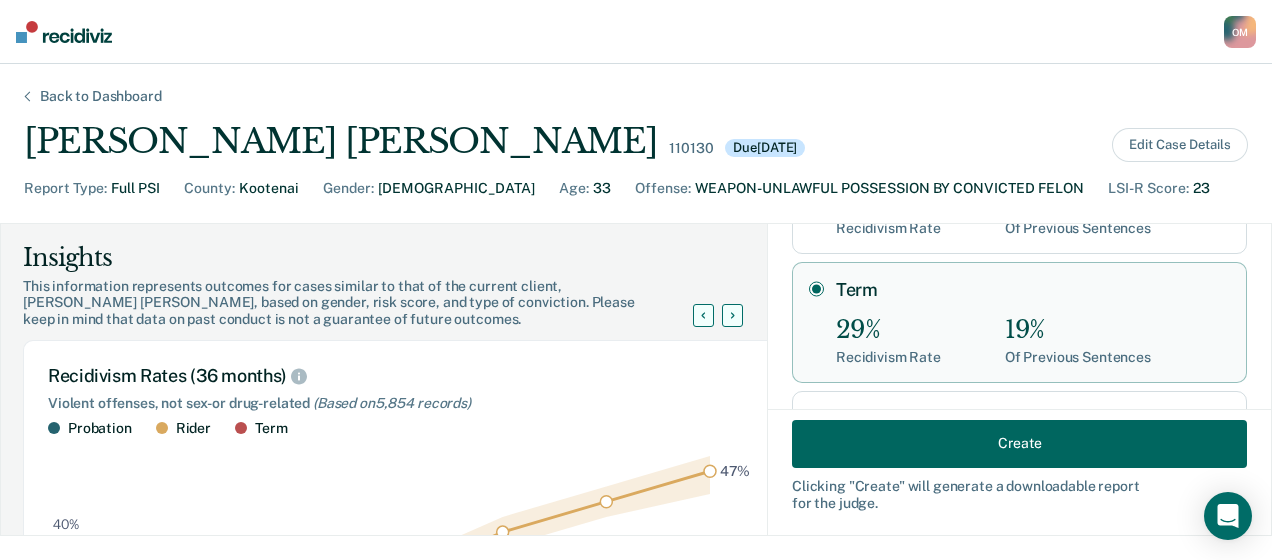 click on "Create" at bounding box center [1019, 443] 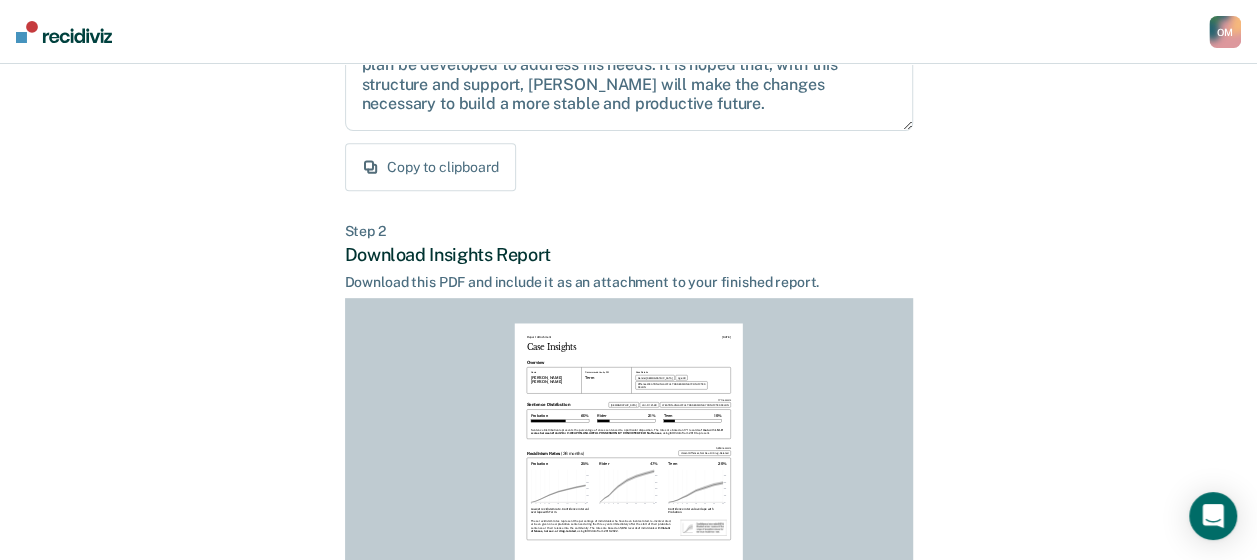 scroll, scrollTop: 342, scrollLeft: 0, axis: vertical 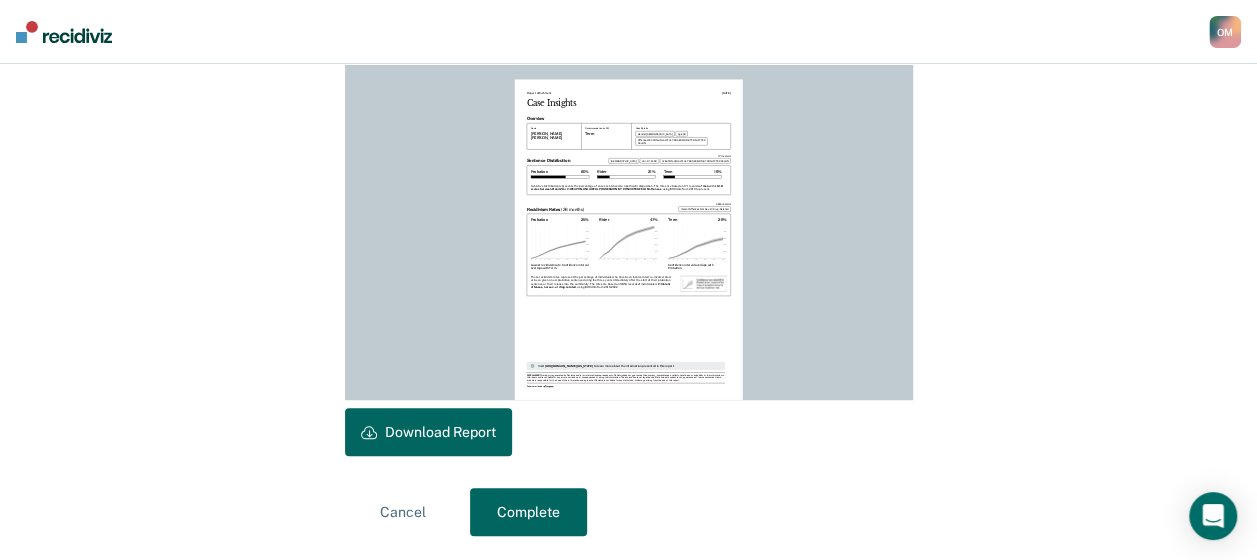 click on "Complete" at bounding box center (528, 512) 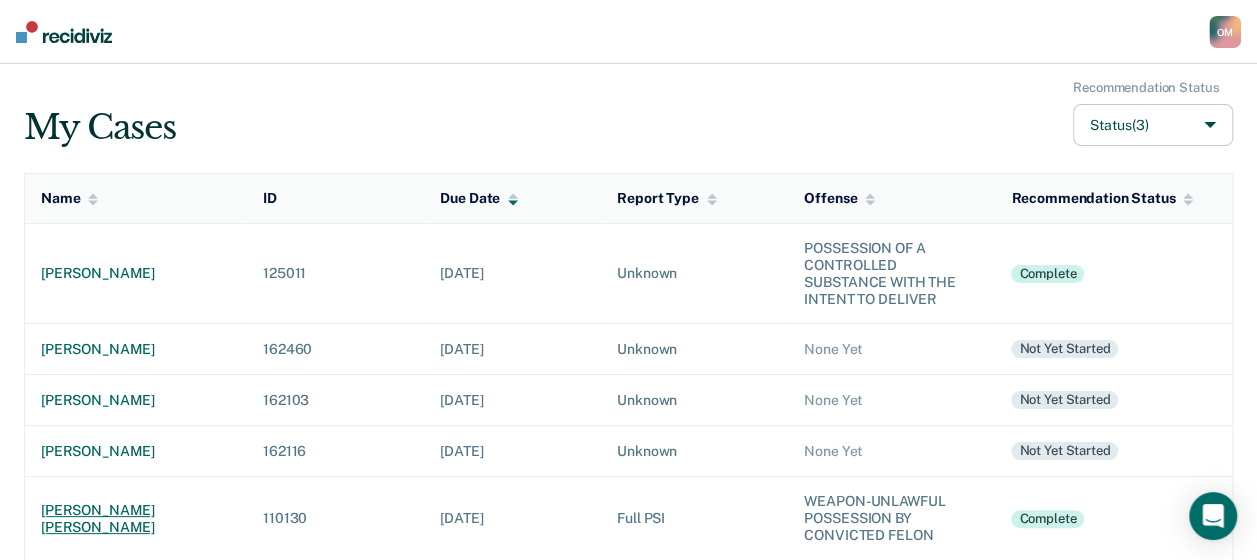 click on "joshua david brown" at bounding box center (136, 519) 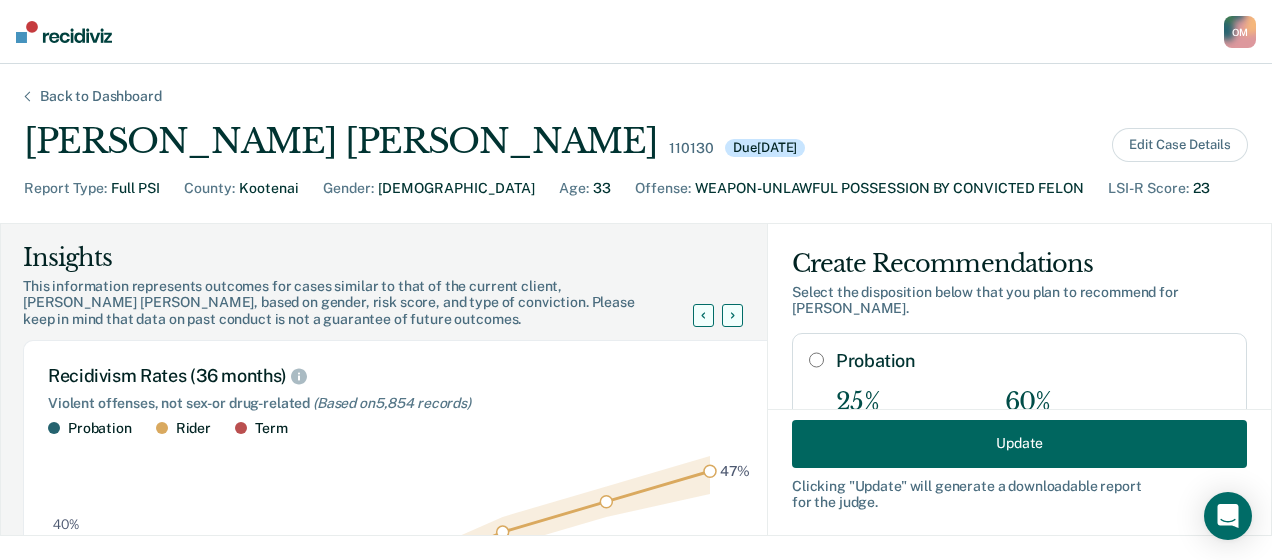 click on "Update" at bounding box center (1019, 443) 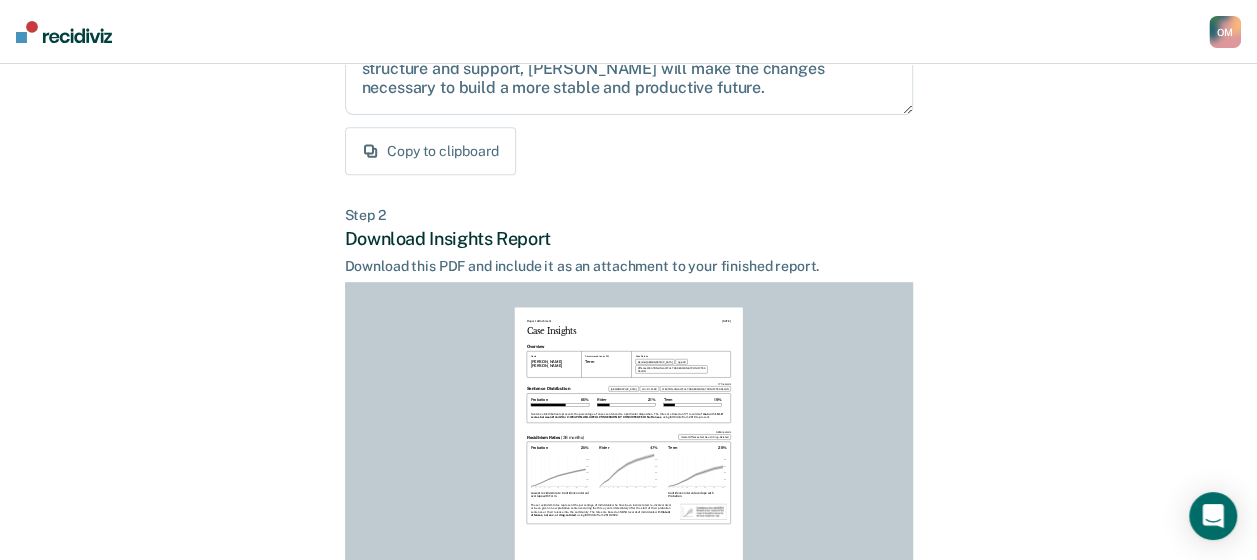 scroll, scrollTop: 580, scrollLeft: 0, axis: vertical 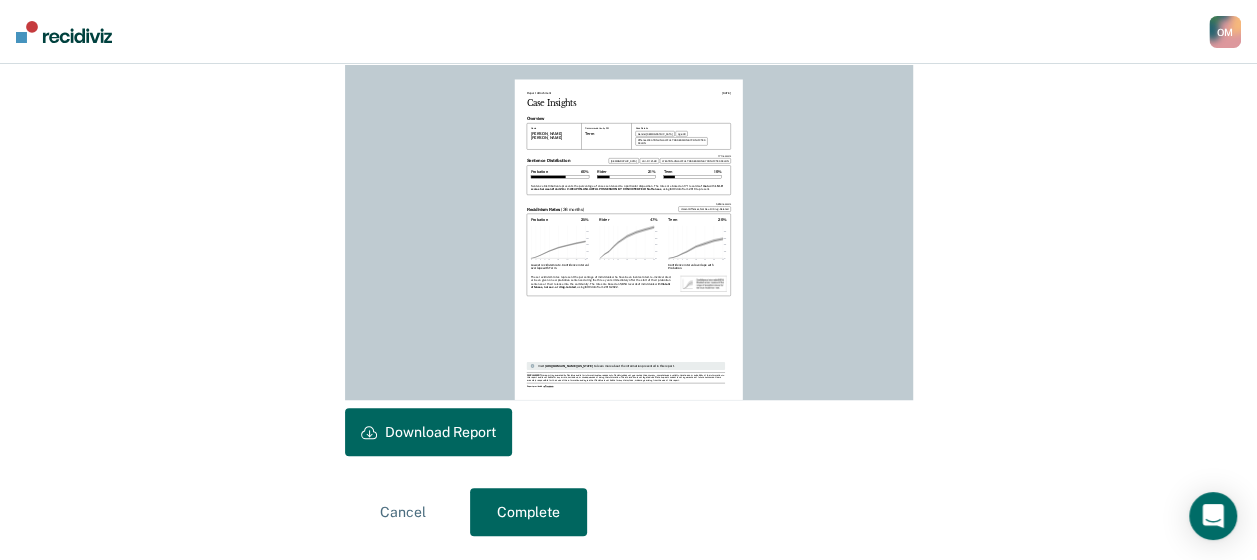 click on "Download Report" at bounding box center (428, 432) 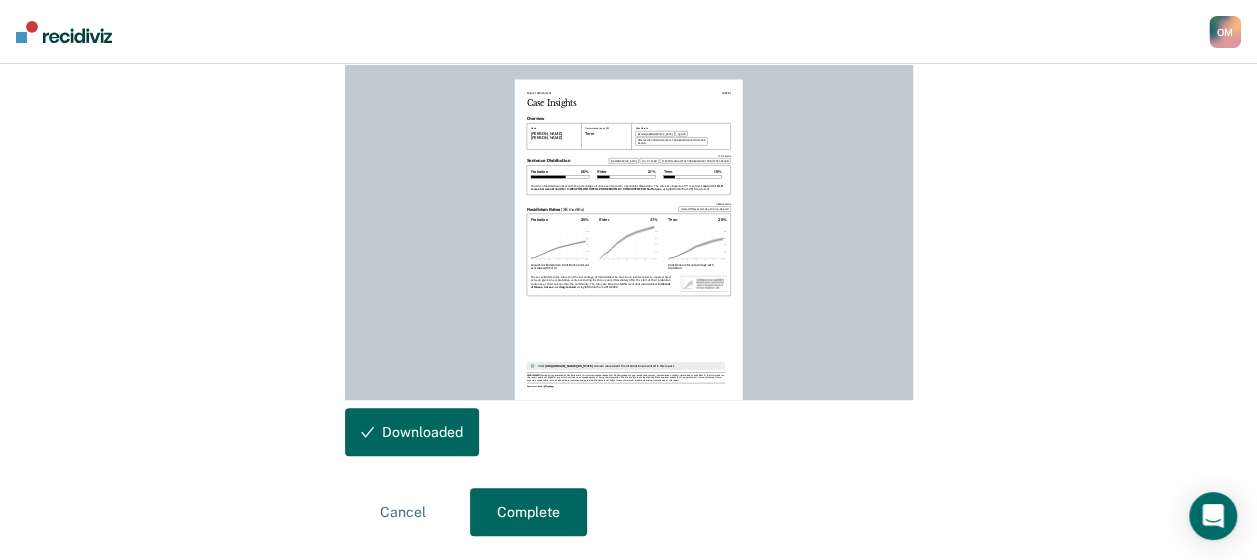 scroll, scrollTop: 0, scrollLeft: 0, axis: both 